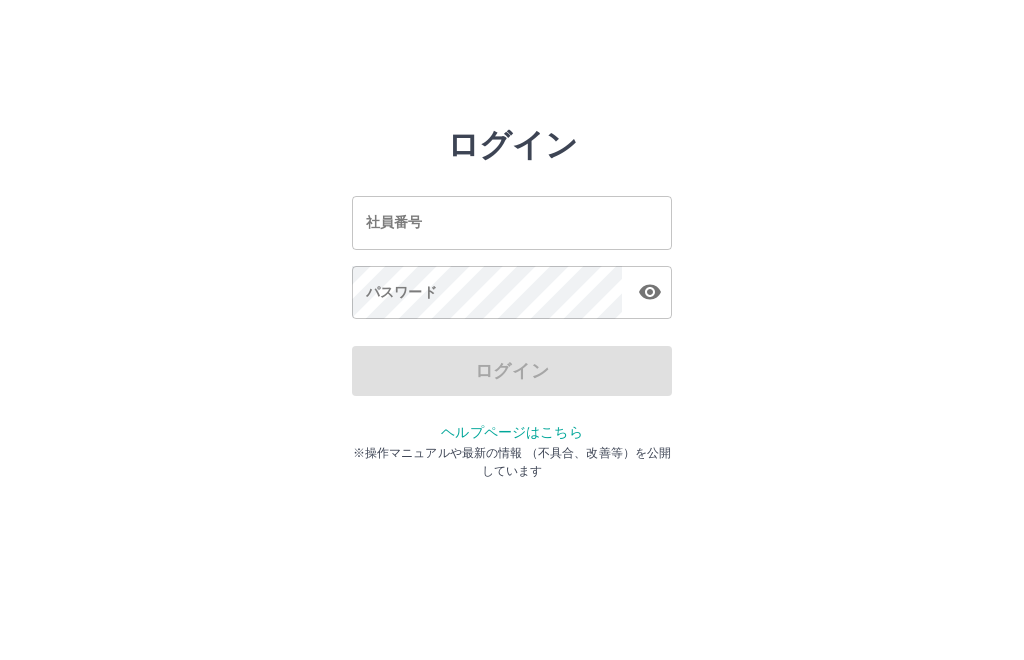scroll, scrollTop: 0, scrollLeft: 0, axis: both 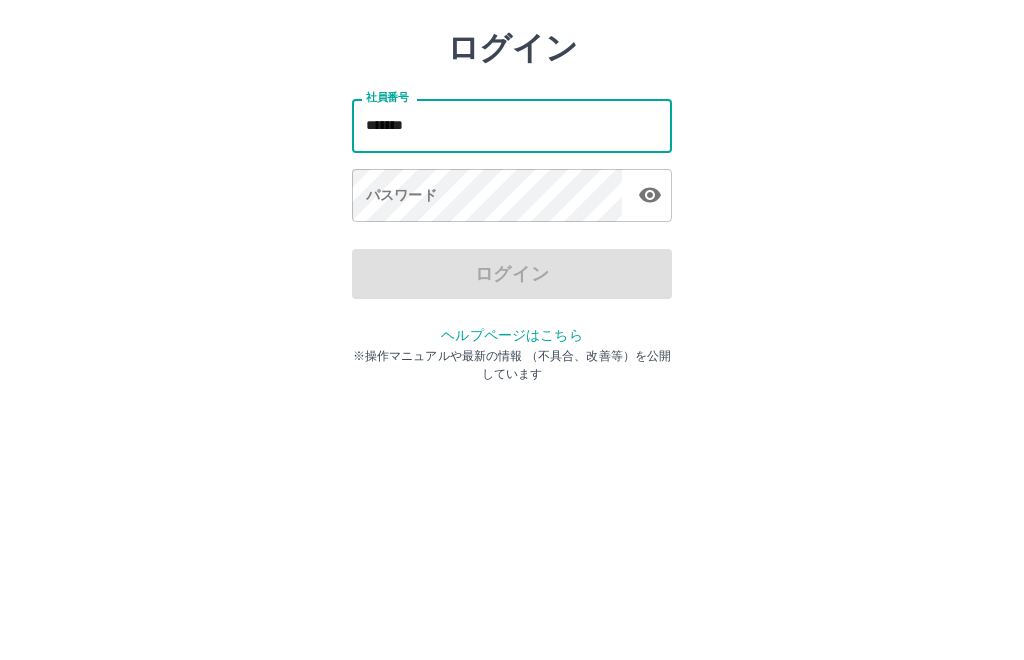 type on "*******" 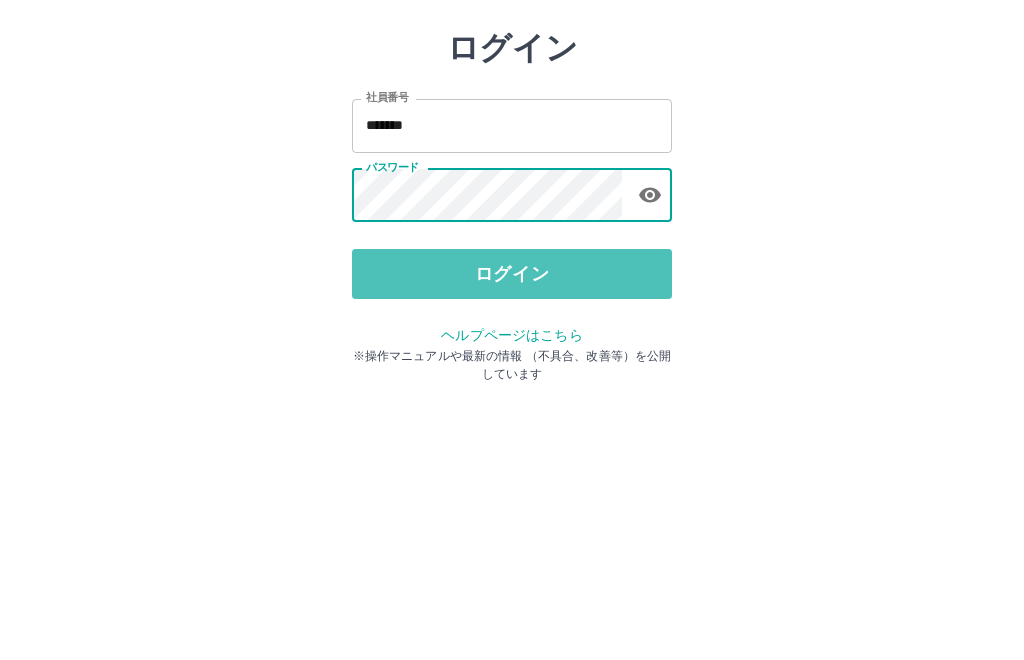 click on "ログイン" at bounding box center (512, 371) 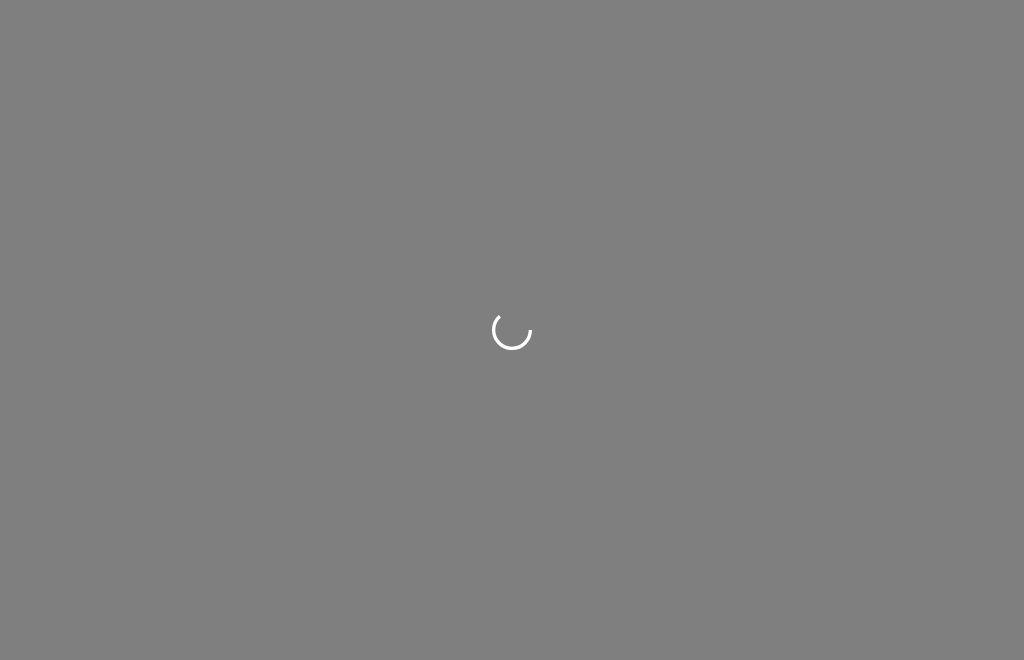 scroll, scrollTop: 0, scrollLeft: 0, axis: both 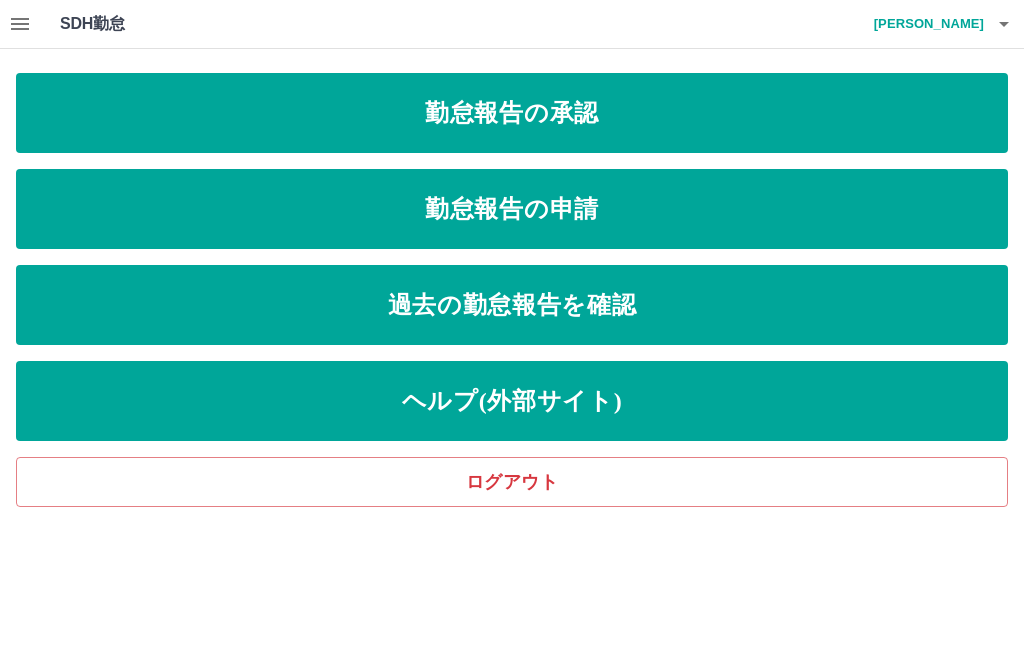 click on "勤怠報告の承認" at bounding box center (512, 113) 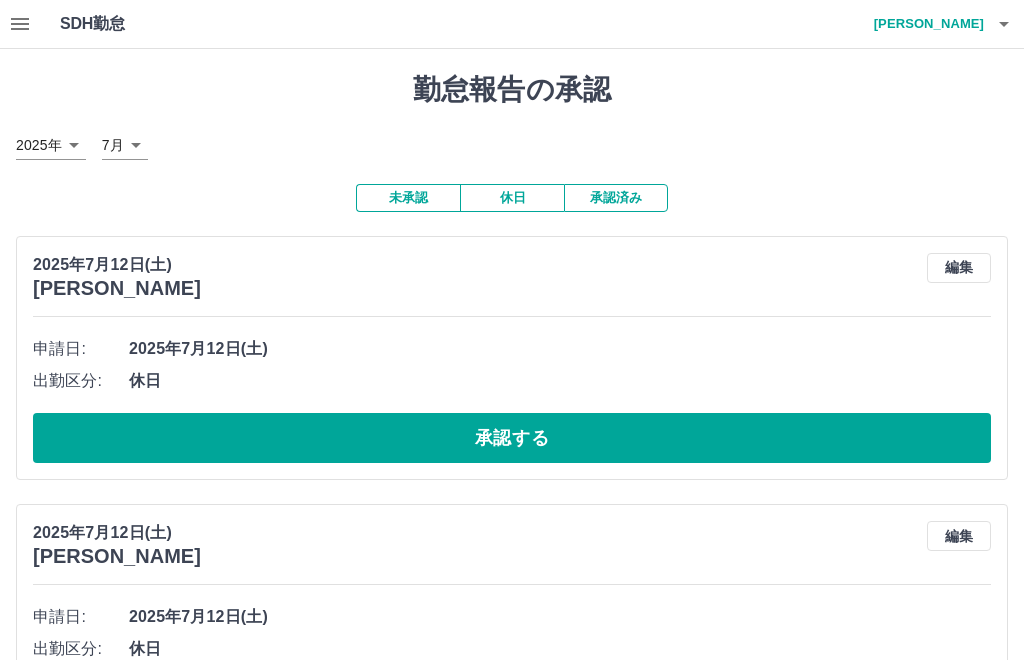 click on "承認済み" at bounding box center (616, 198) 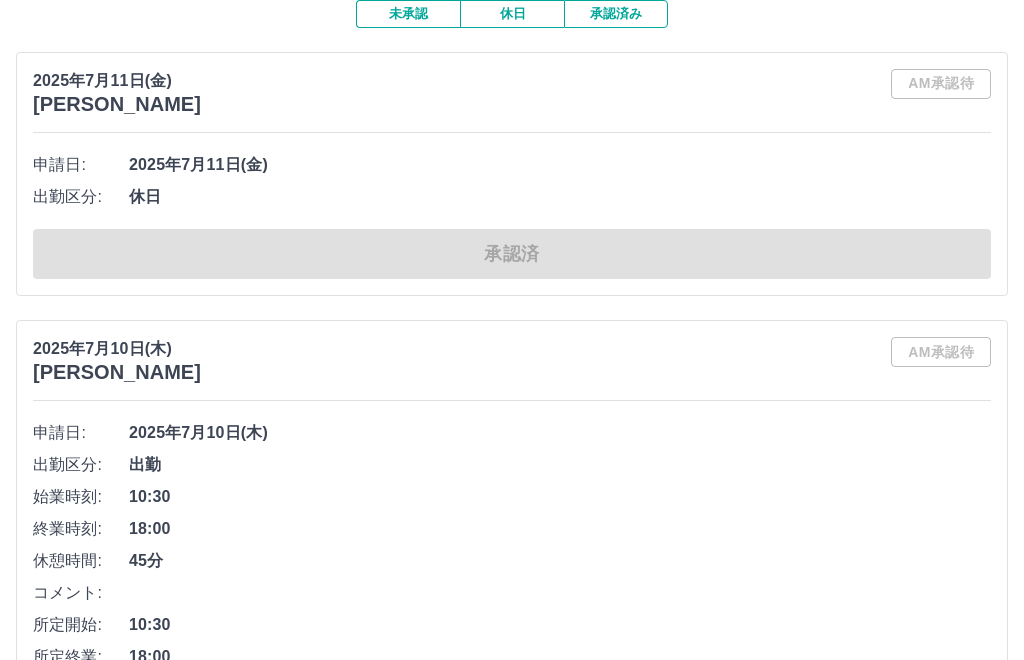 scroll, scrollTop: 0, scrollLeft: 0, axis: both 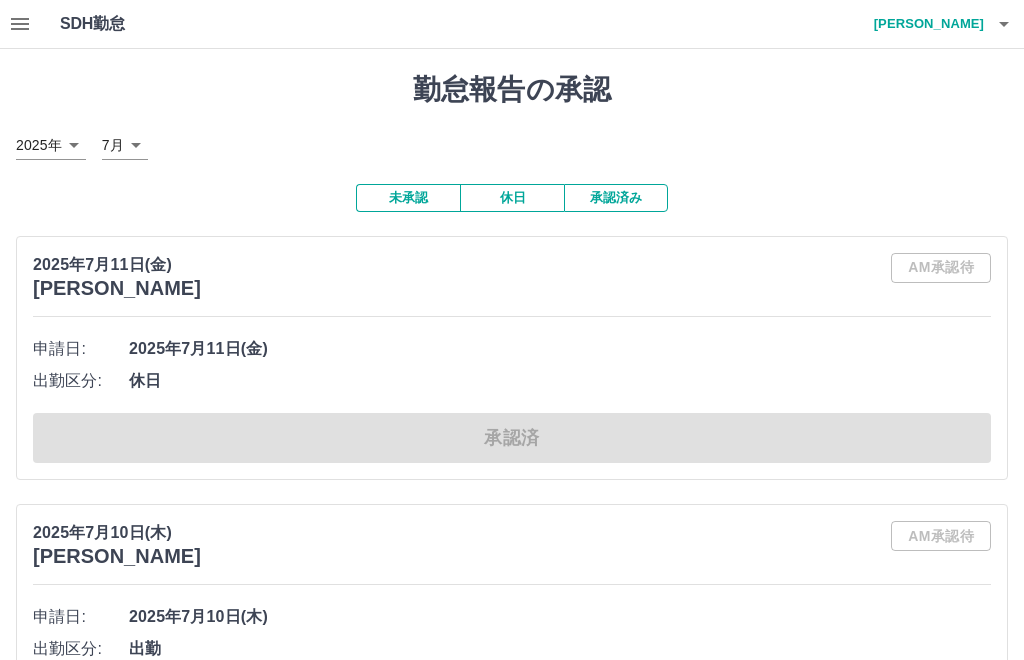 click at bounding box center (20, 24) 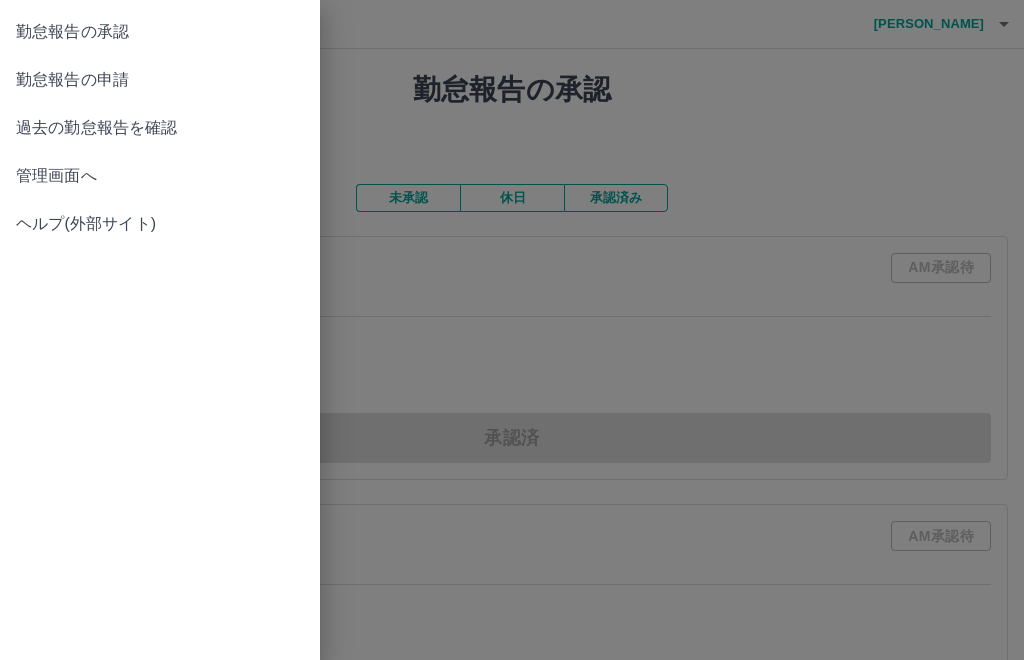 click on "勤怠報告の申請" at bounding box center [160, 80] 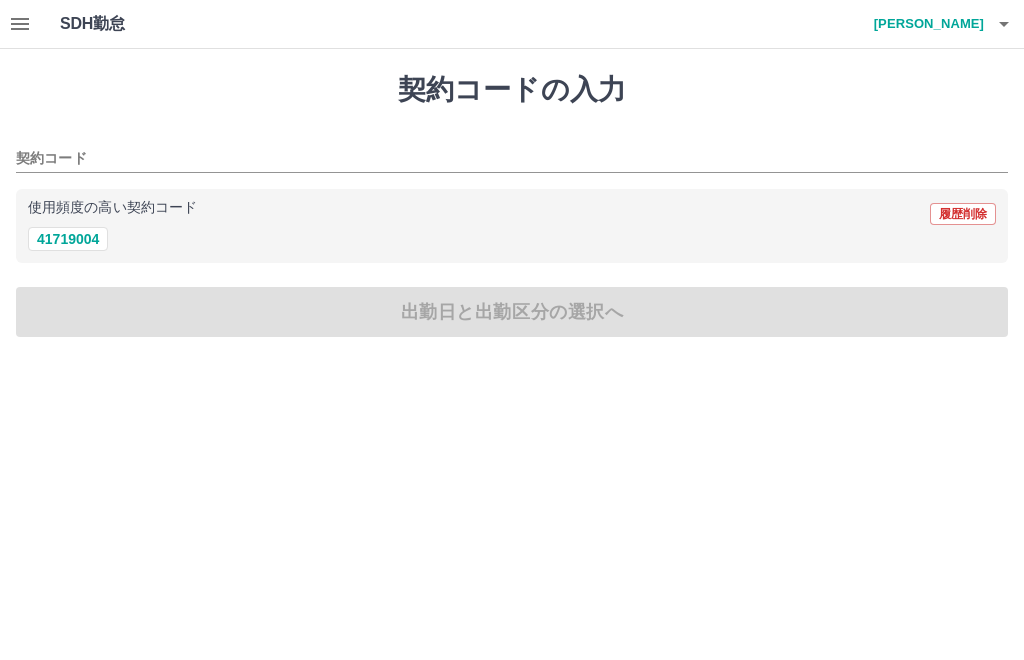 click on "41719004" at bounding box center (68, 239) 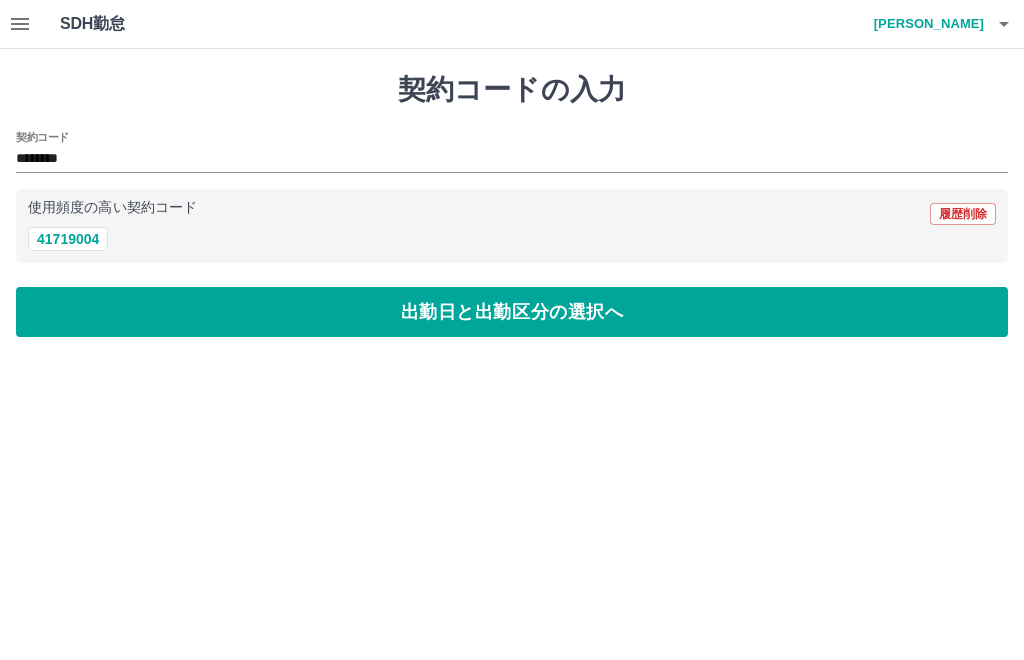 click on "出勤日と出勤区分の選択へ" at bounding box center (512, 312) 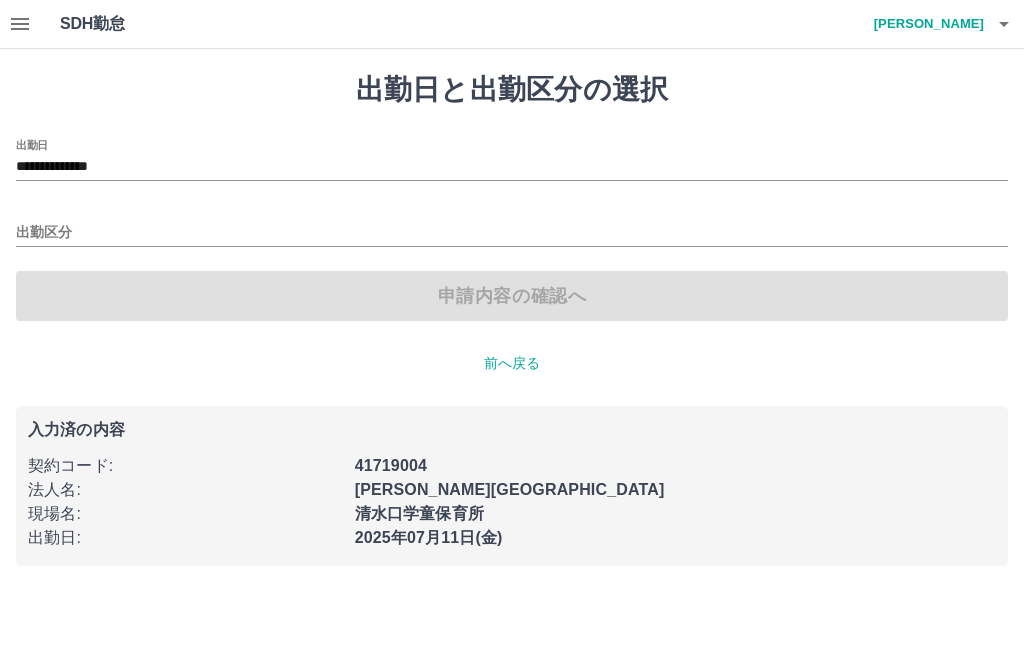 click on "出勤区分" at bounding box center (512, 226) 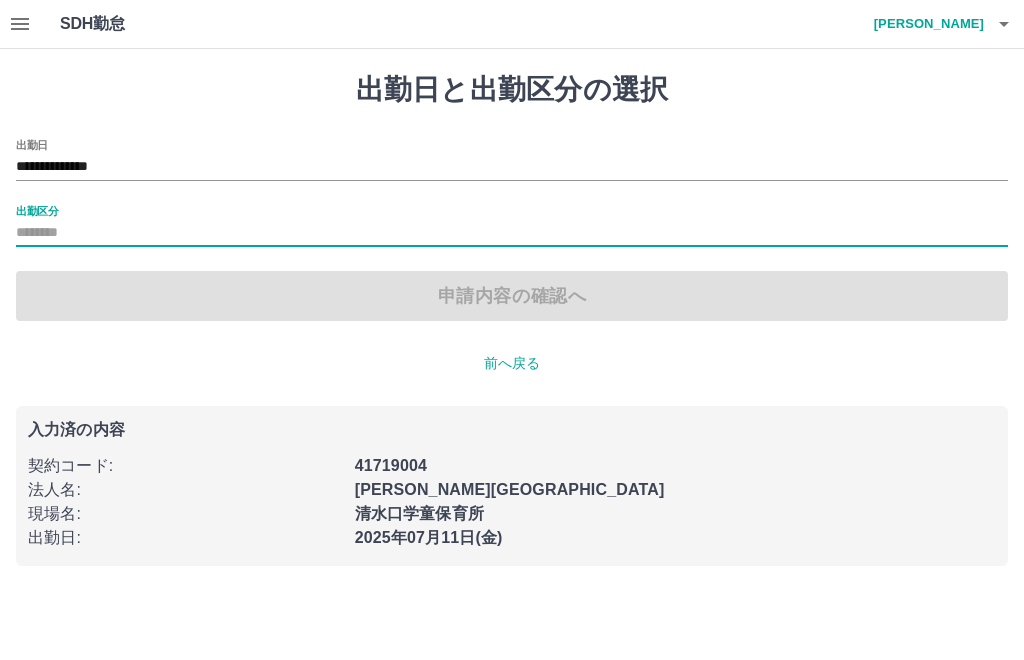 click on "出勤区分" at bounding box center (512, 233) 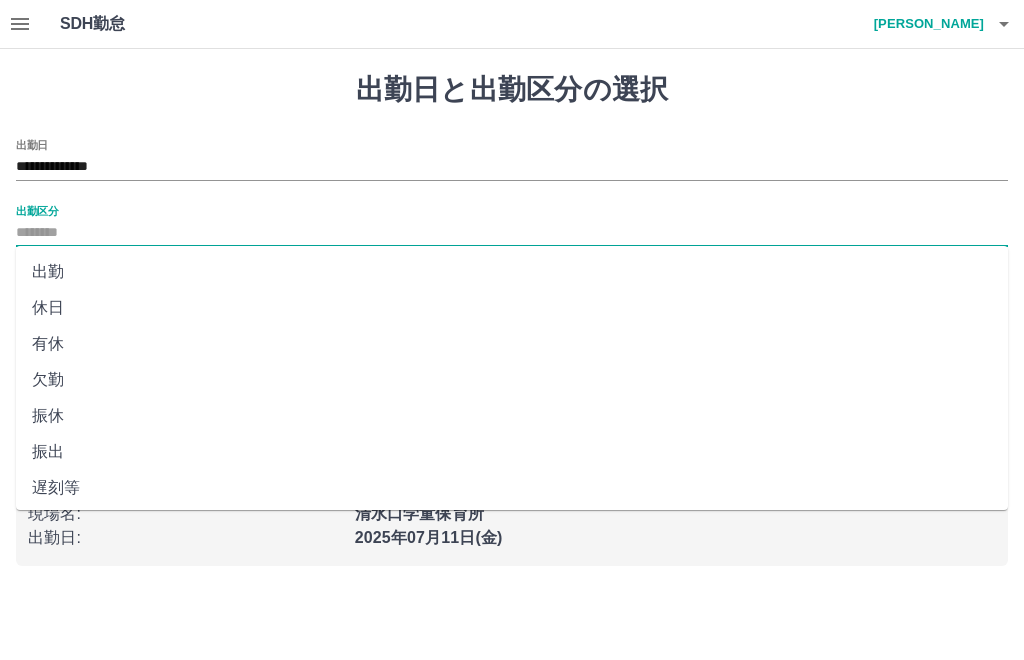 click on "出勤" at bounding box center [512, 272] 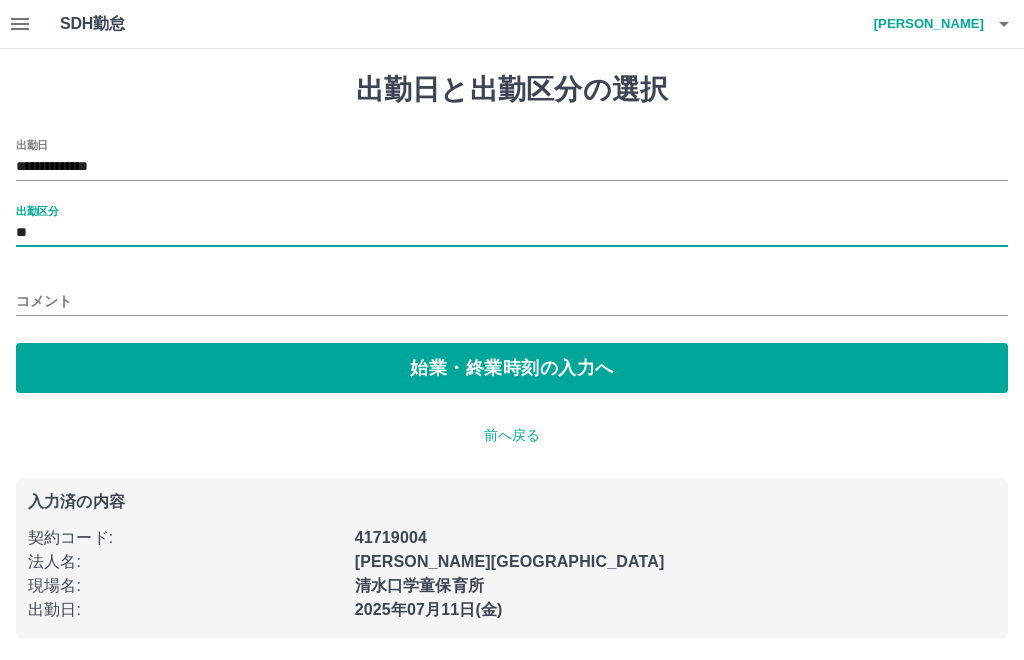 type on "**" 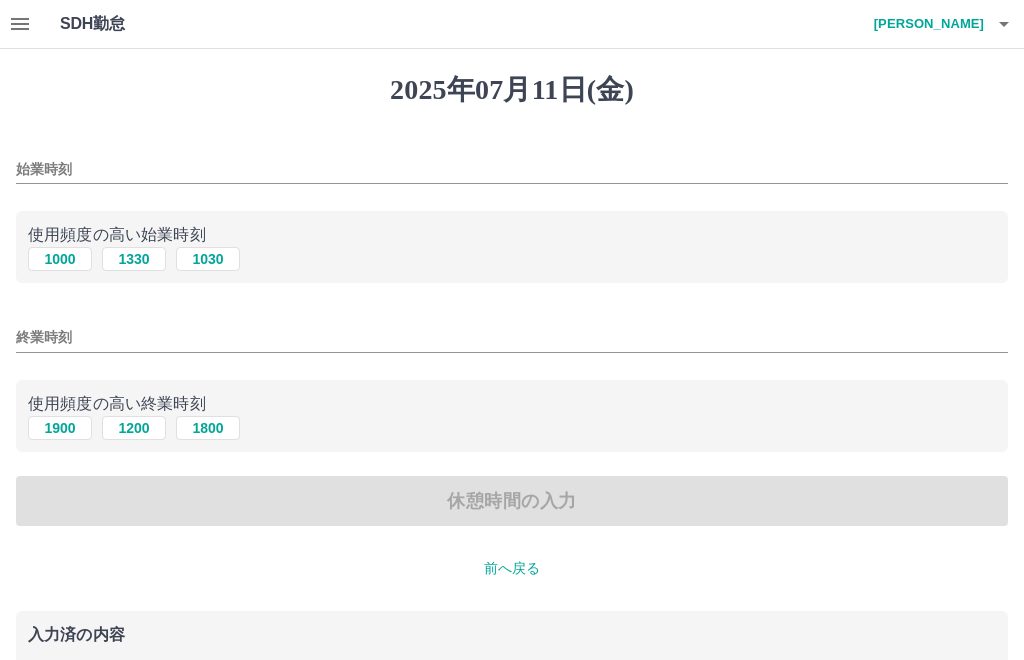 click on "1000" at bounding box center (60, 259) 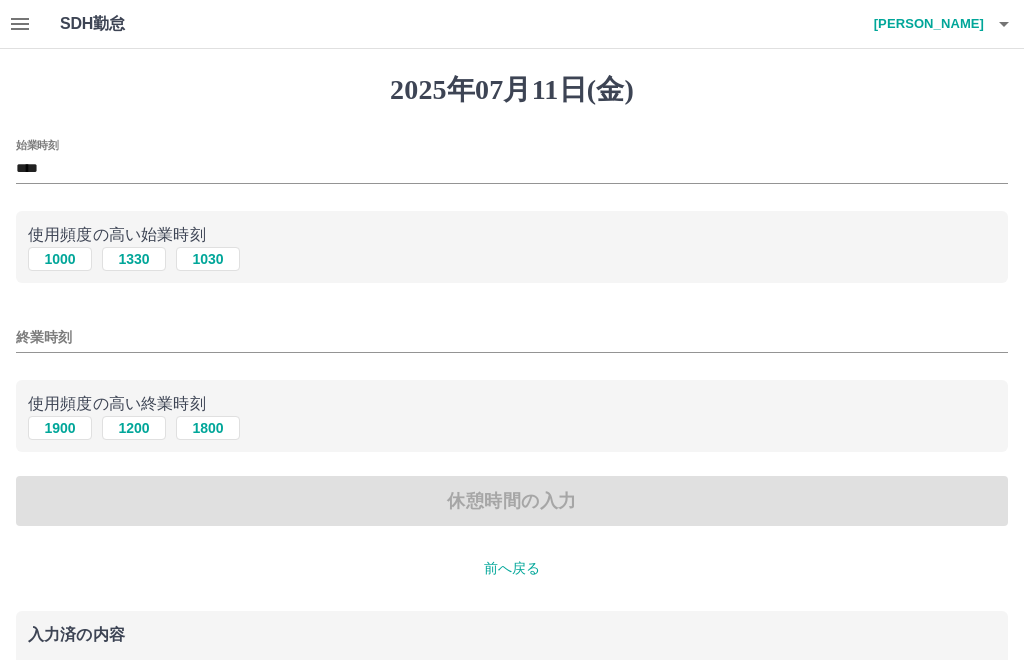 click on "終業時刻" at bounding box center [512, 337] 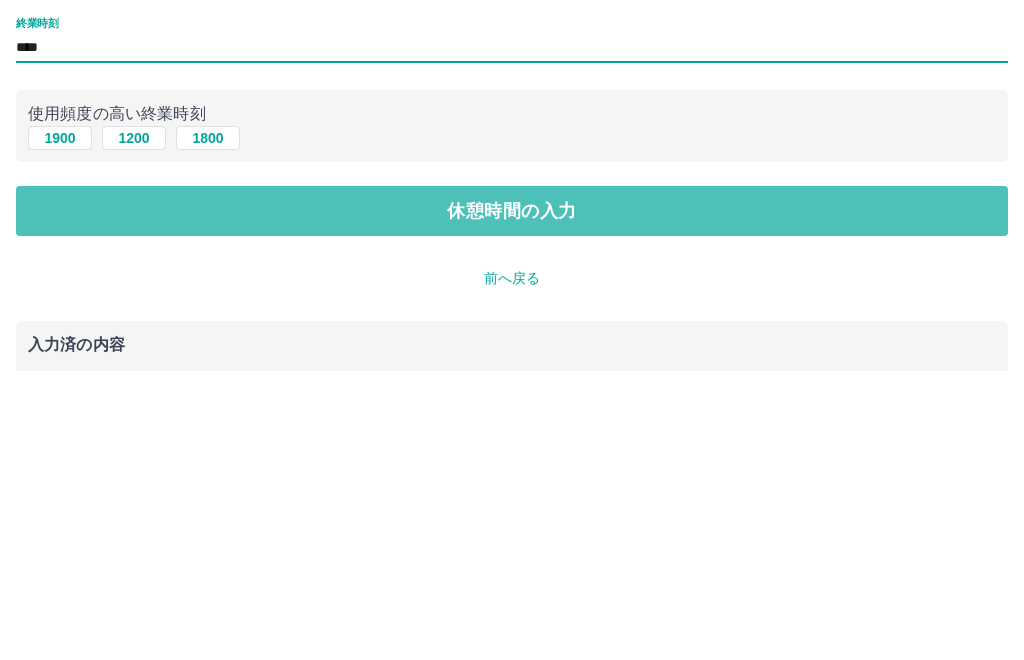 type on "****" 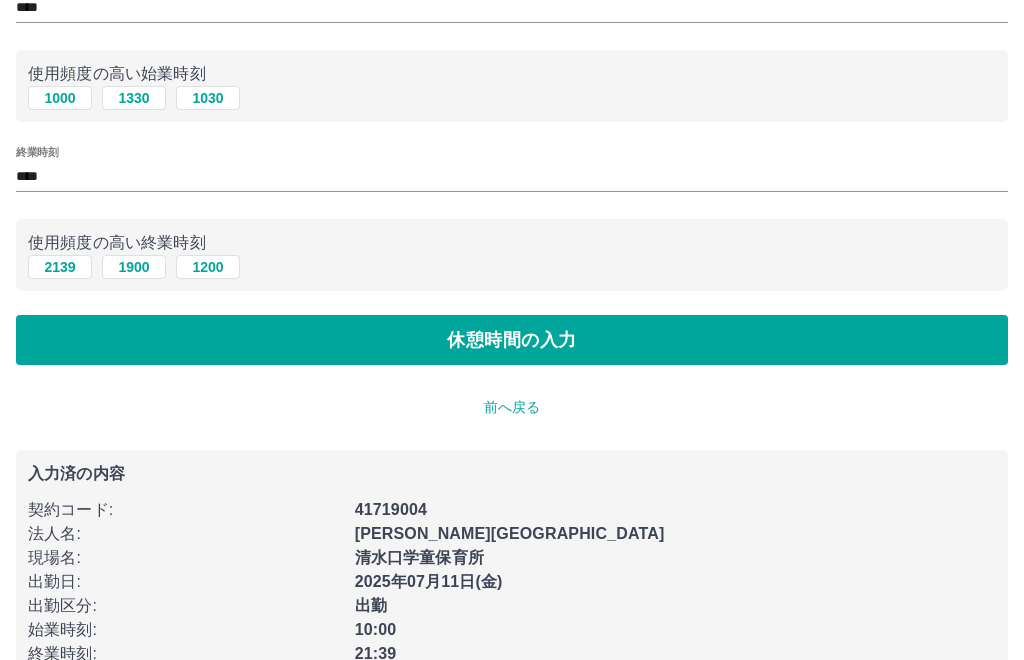 scroll, scrollTop: 0, scrollLeft: 0, axis: both 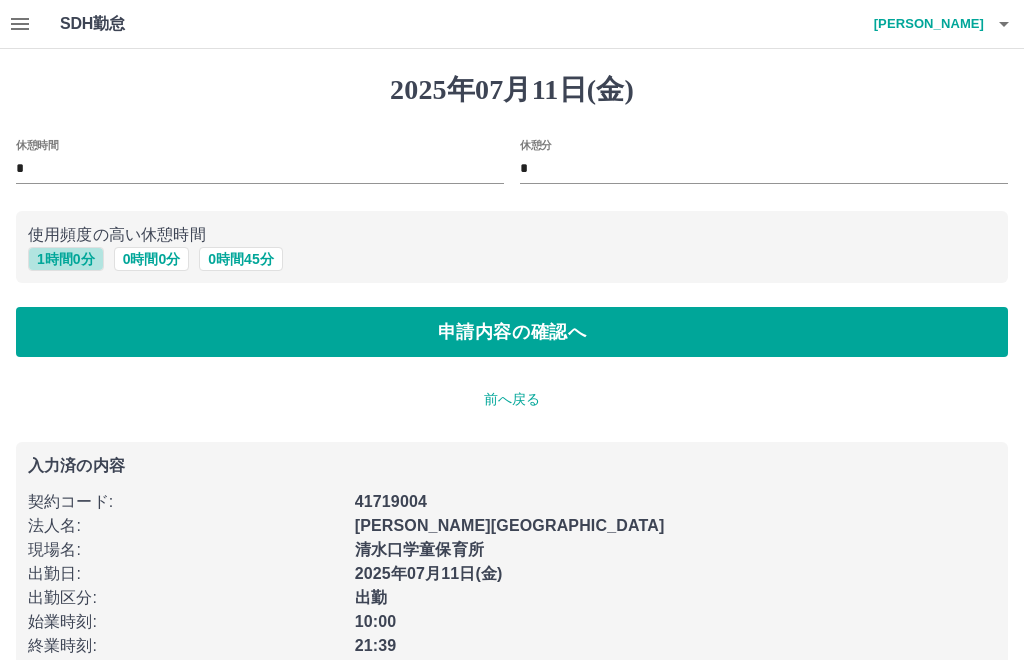 click on "1 時間 0 分" at bounding box center (66, 259) 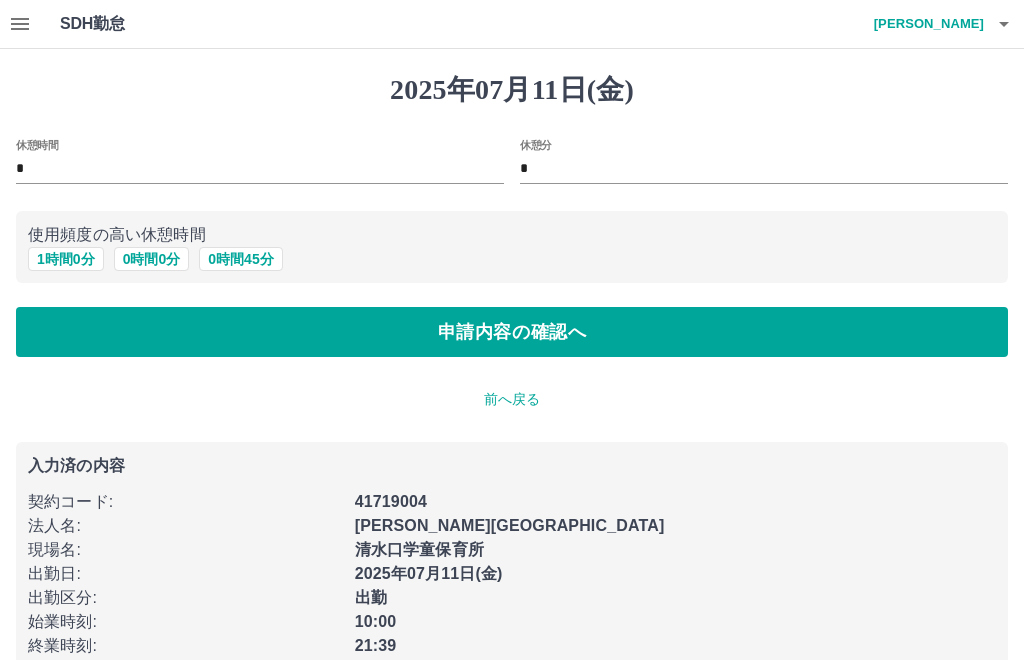 click on "前へ戻る" at bounding box center [512, 399] 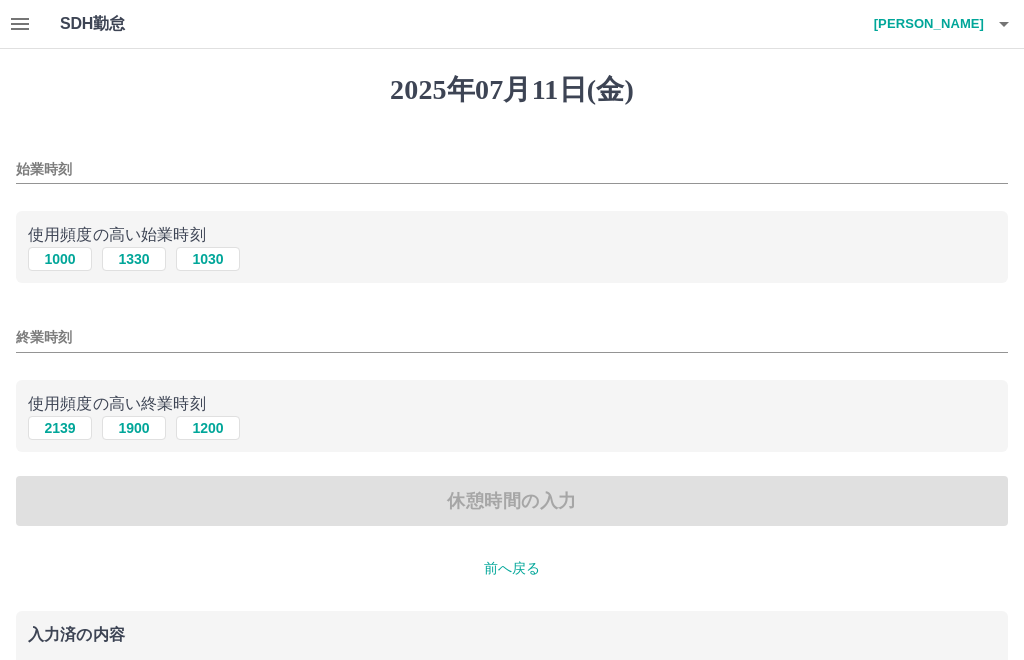 type on "****" 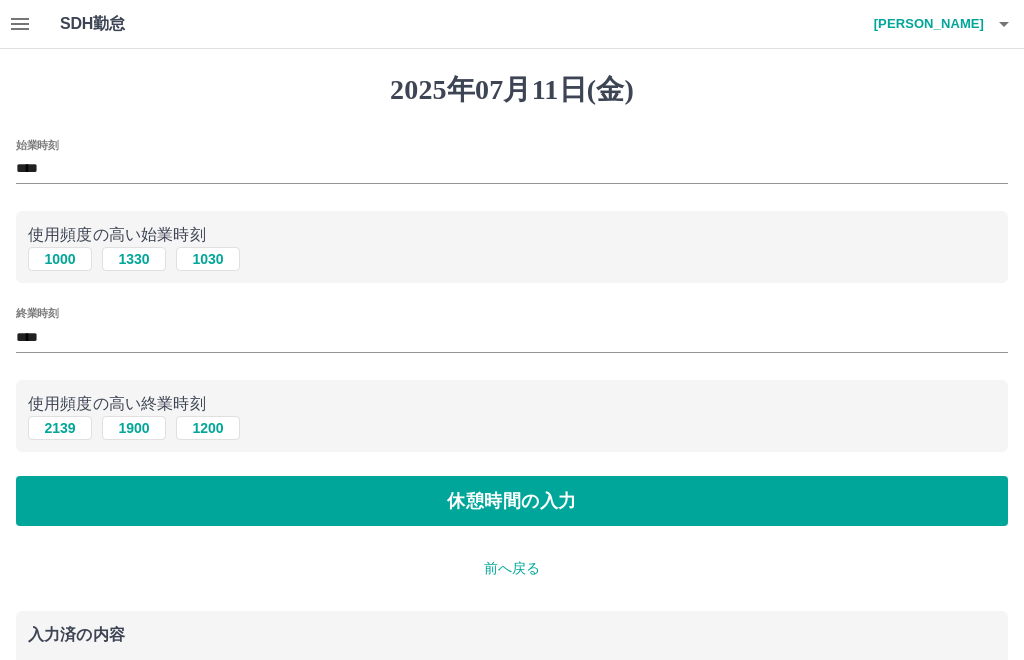 click on "前へ戻る" at bounding box center (512, 568) 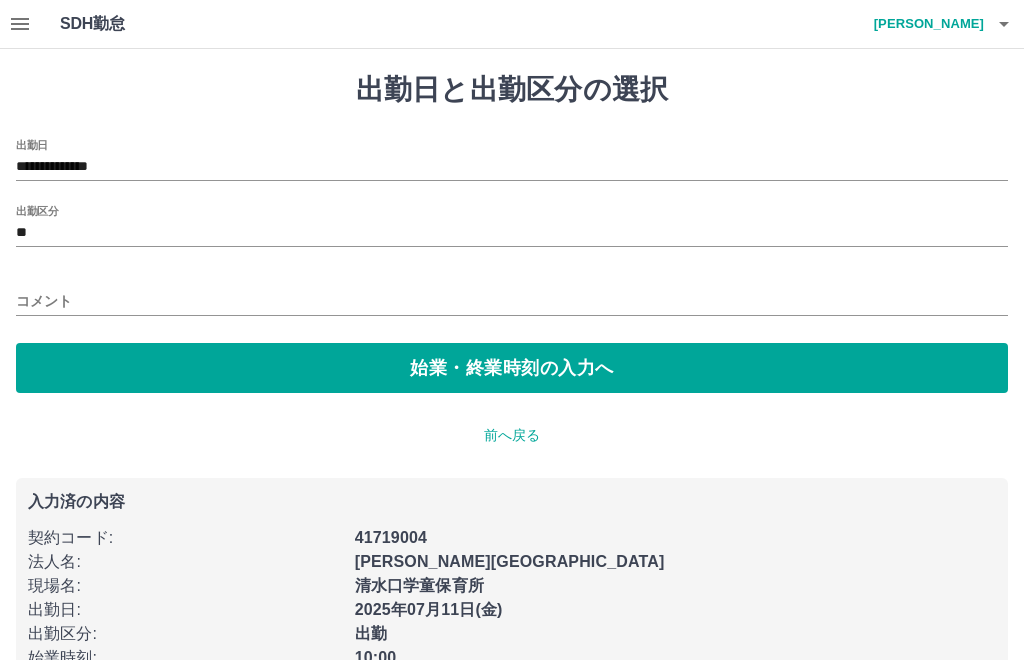 click on "**********" at bounding box center [512, 167] 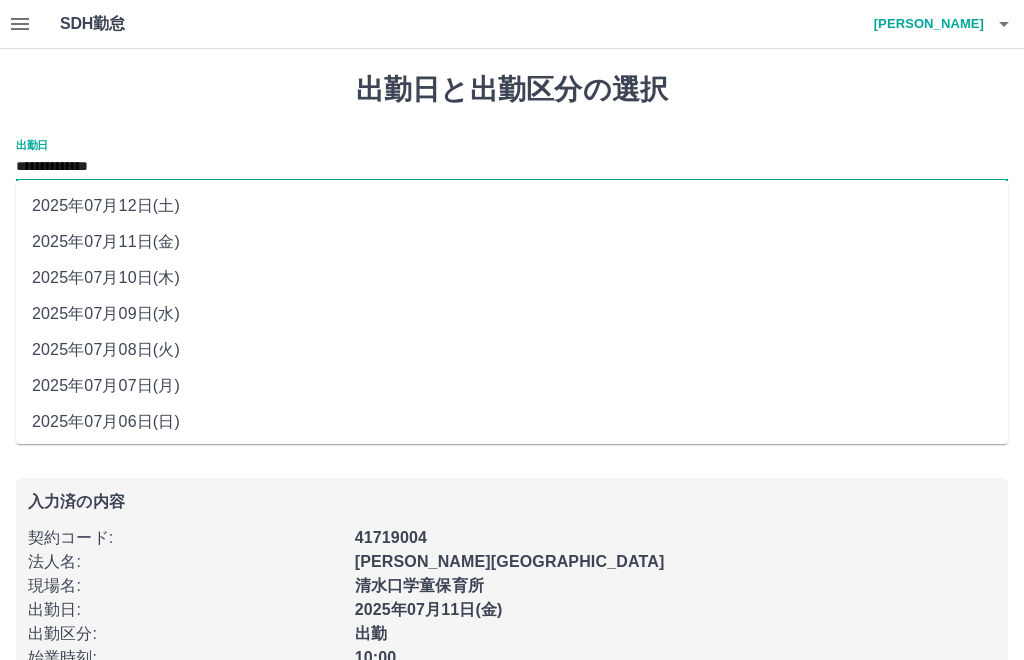 click on "2025年07月08日(火)" at bounding box center (512, 350) 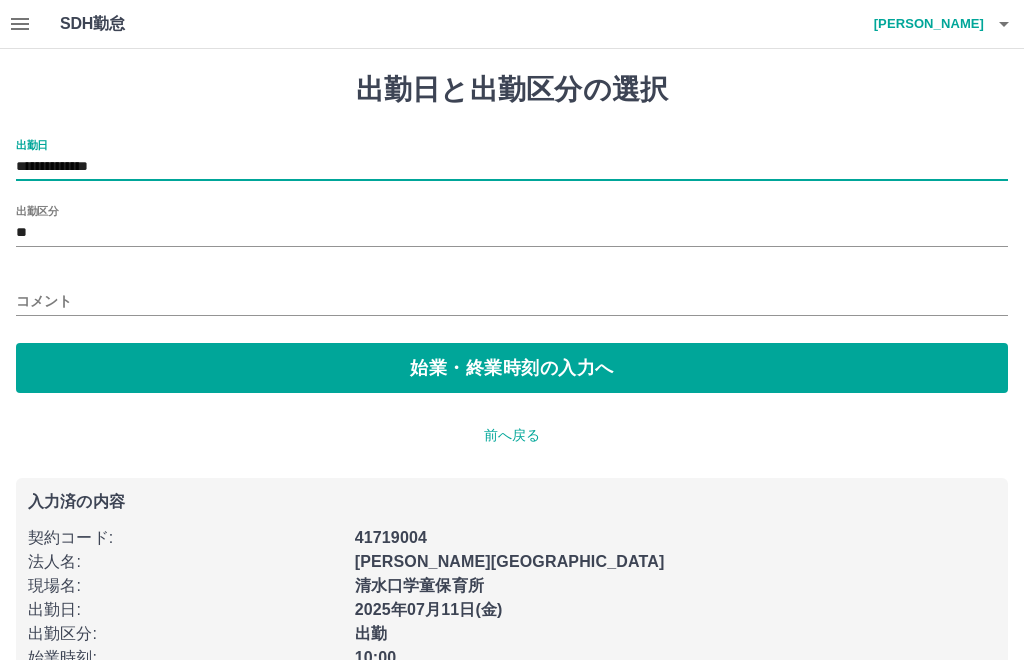 click on "始業・終業時刻の入力へ" at bounding box center [512, 368] 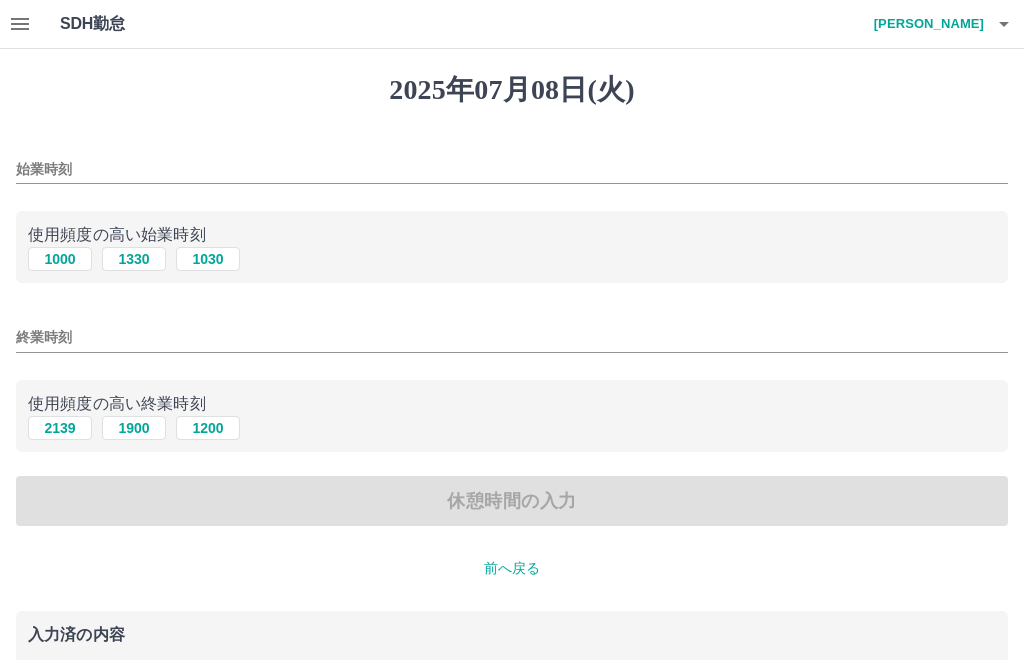 click on "1000" at bounding box center [60, 259] 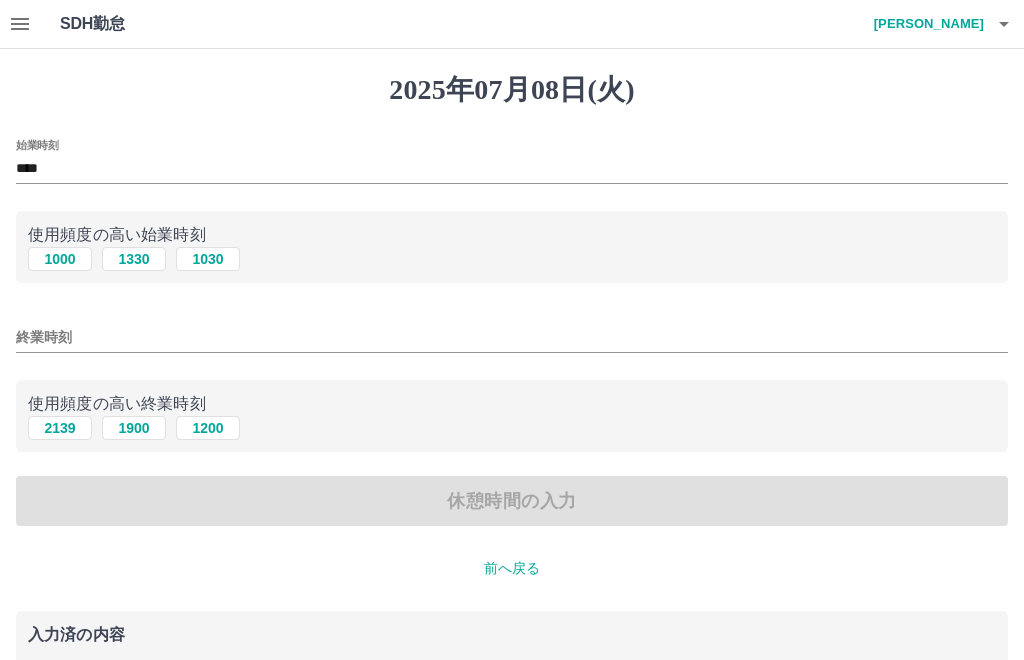 click on "終業時刻" at bounding box center [512, 337] 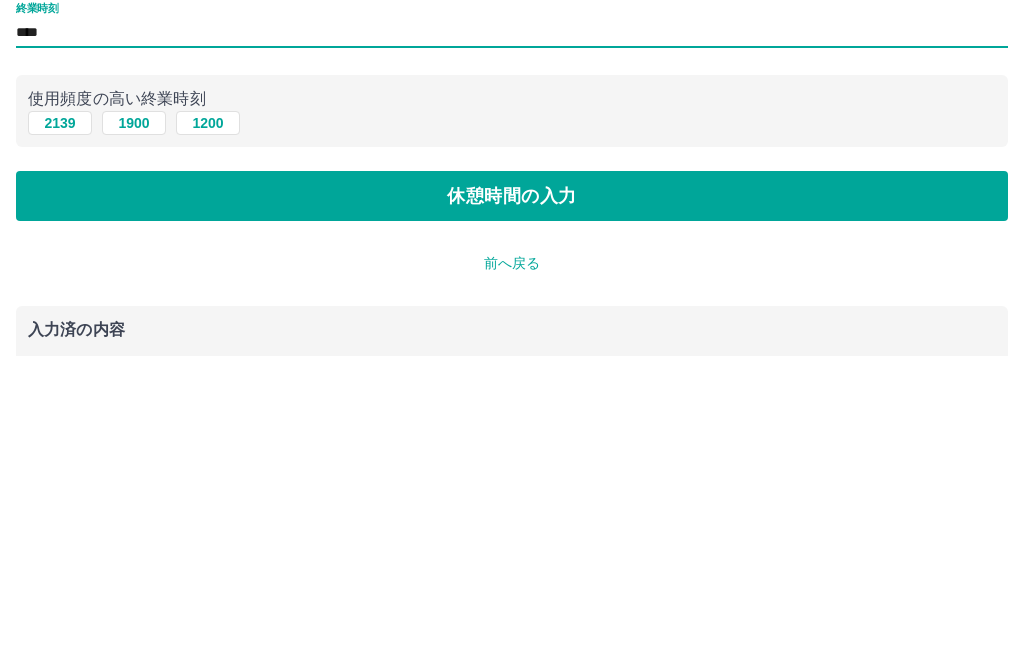 type on "****" 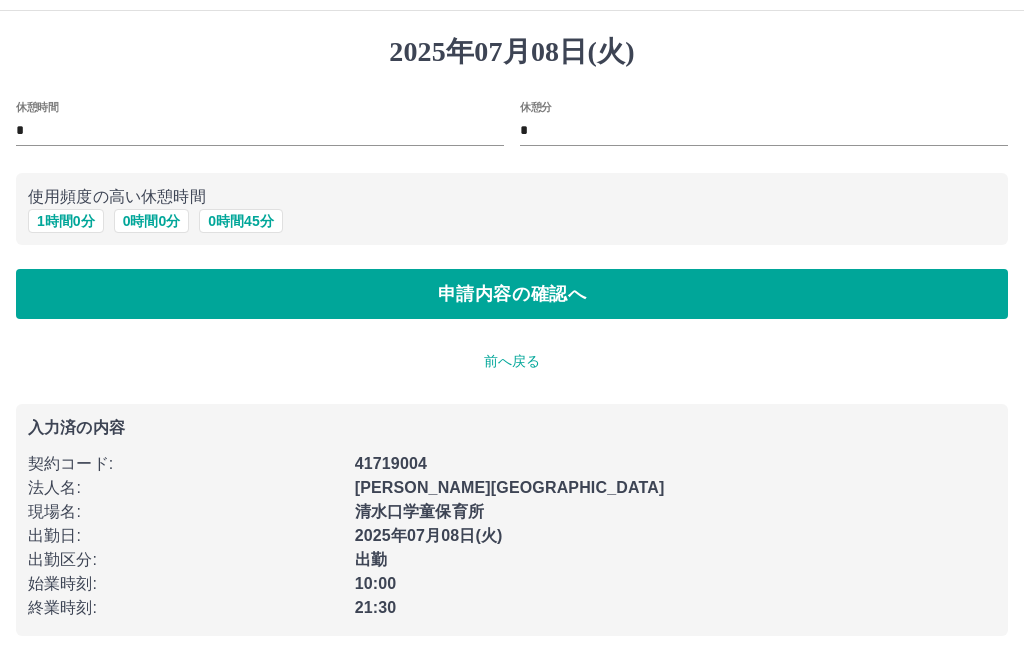 scroll, scrollTop: 0, scrollLeft: 0, axis: both 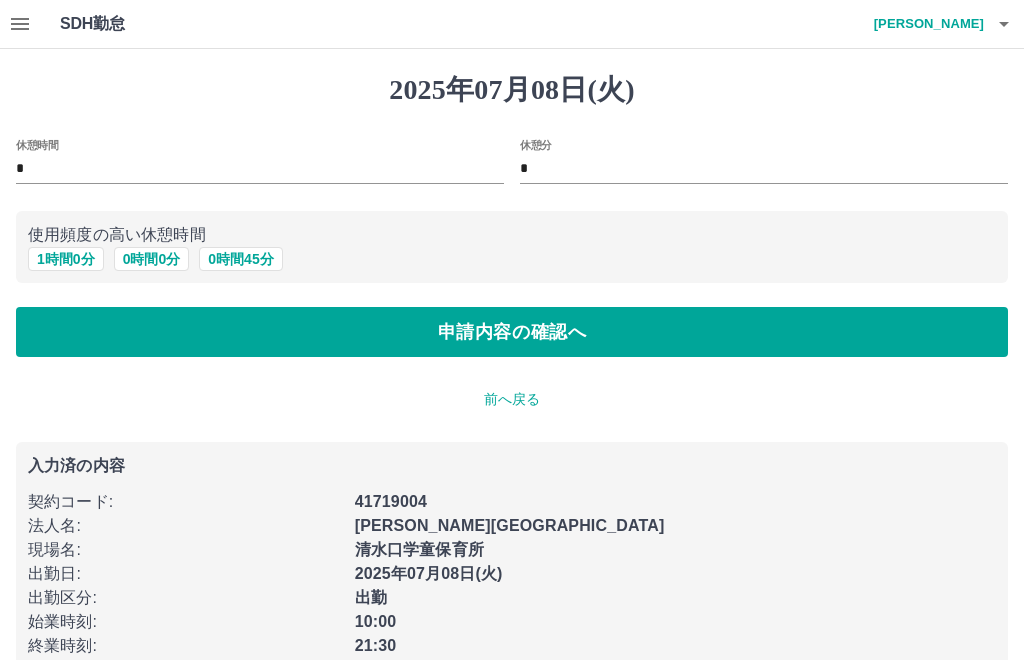click on "1 時間 0 分" at bounding box center [66, 259] 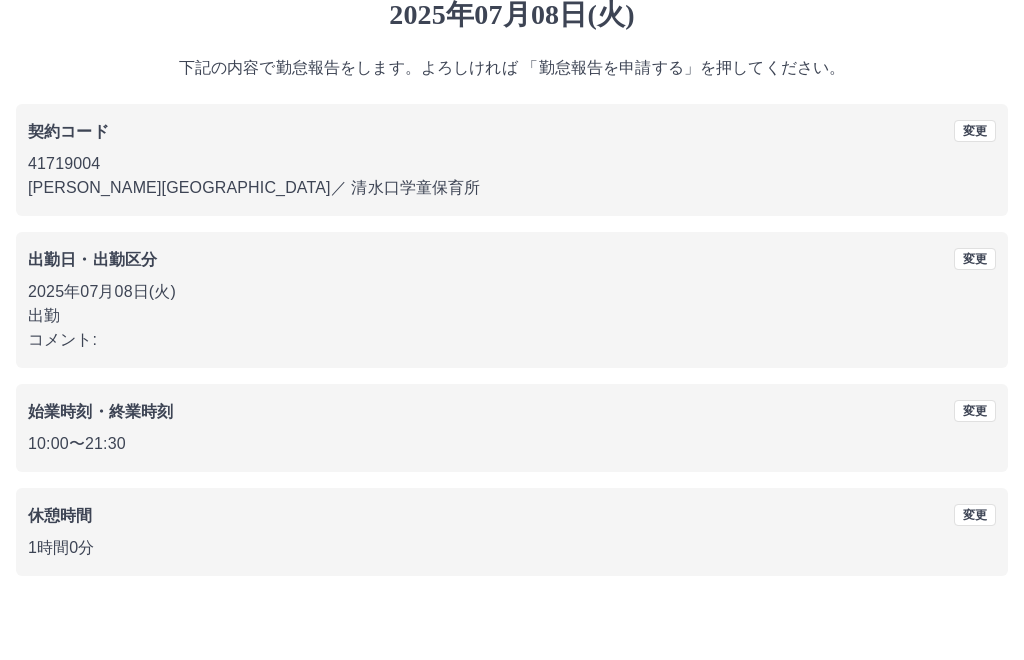 scroll, scrollTop: 21, scrollLeft: 0, axis: vertical 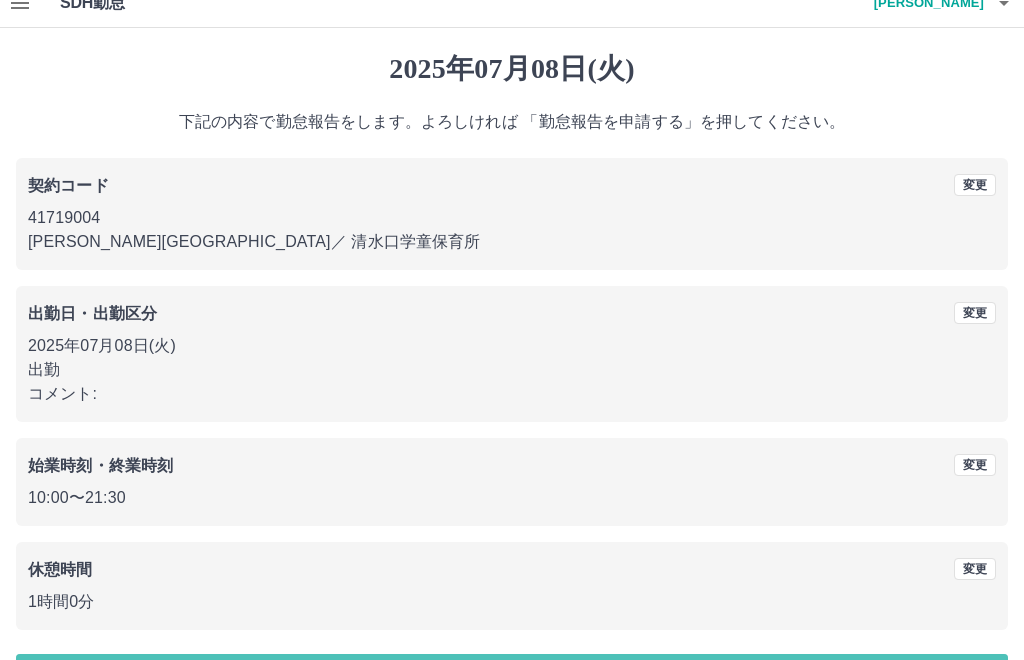 click on "勤怠報告を申請する" at bounding box center [512, 679] 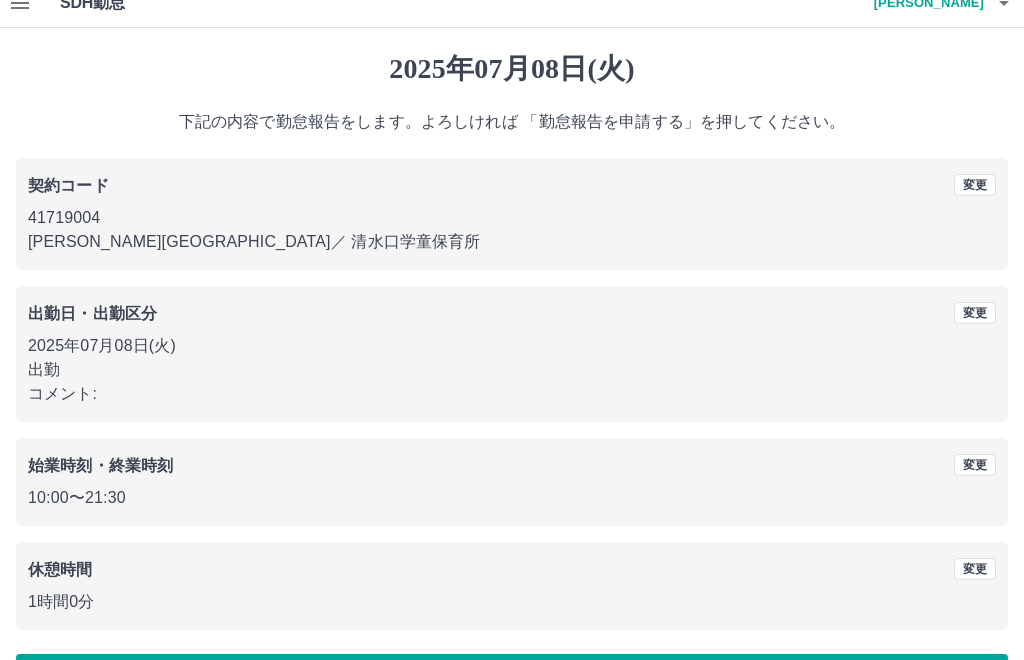 scroll, scrollTop: 0, scrollLeft: 0, axis: both 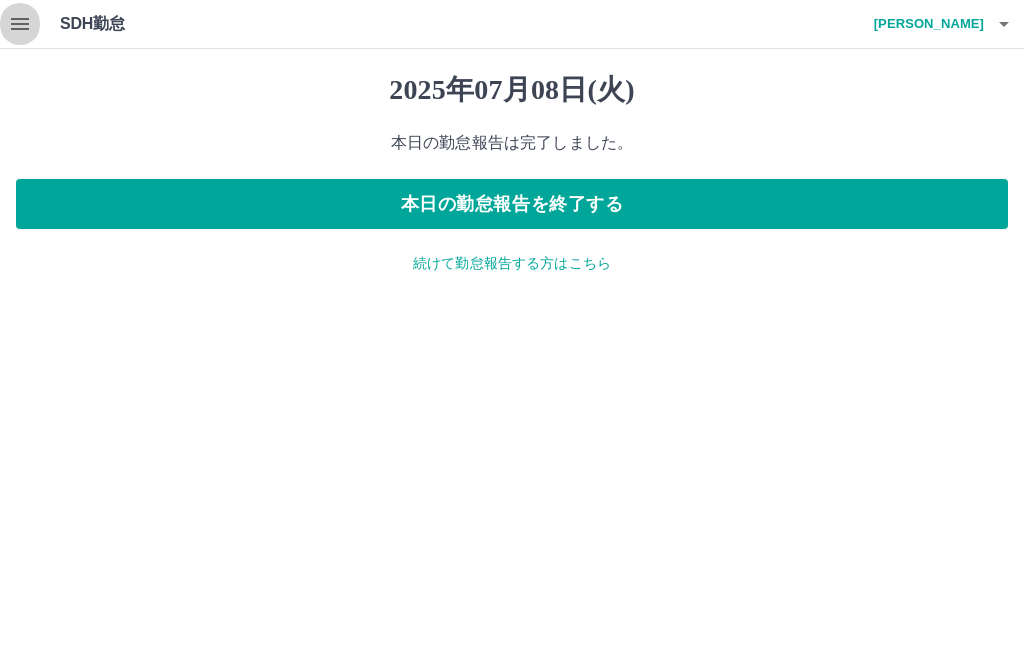 click 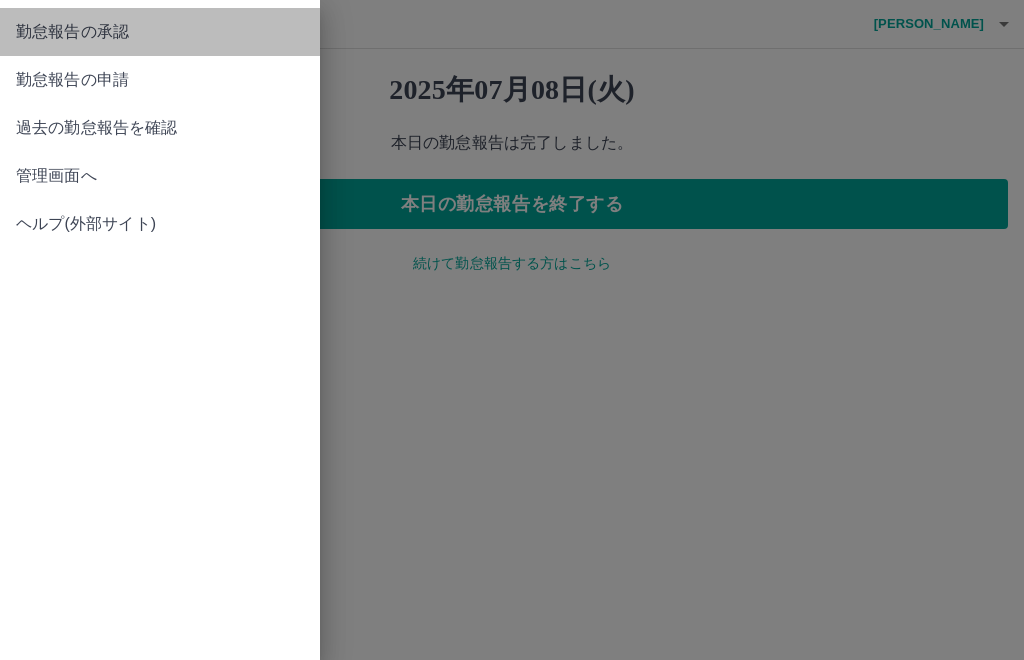 click on "勤怠報告の承認" at bounding box center [160, 32] 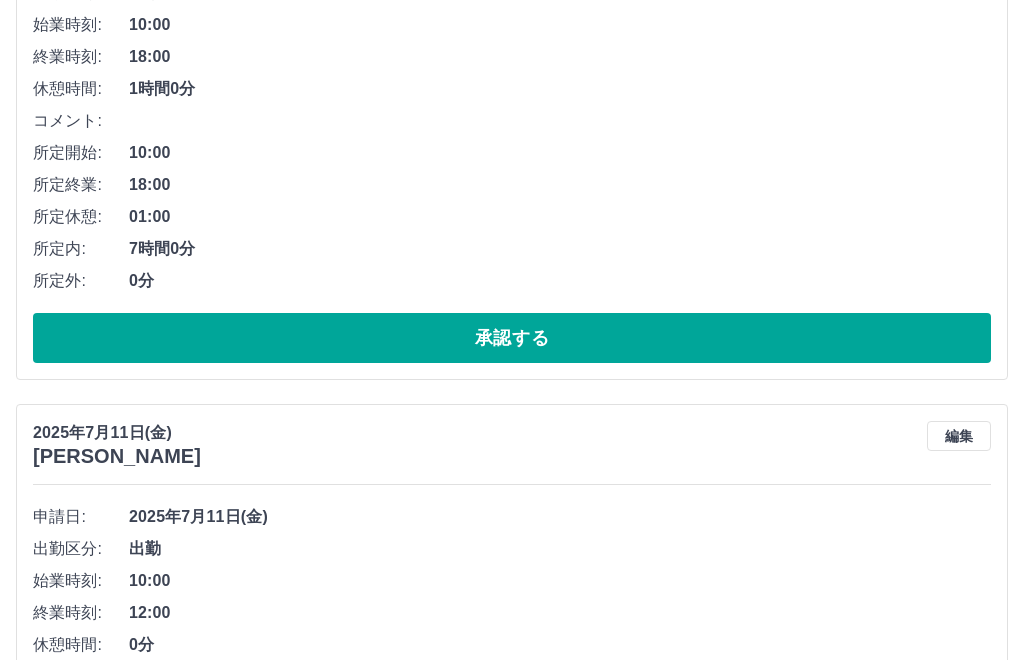 scroll, scrollTop: 2668, scrollLeft: 0, axis: vertical 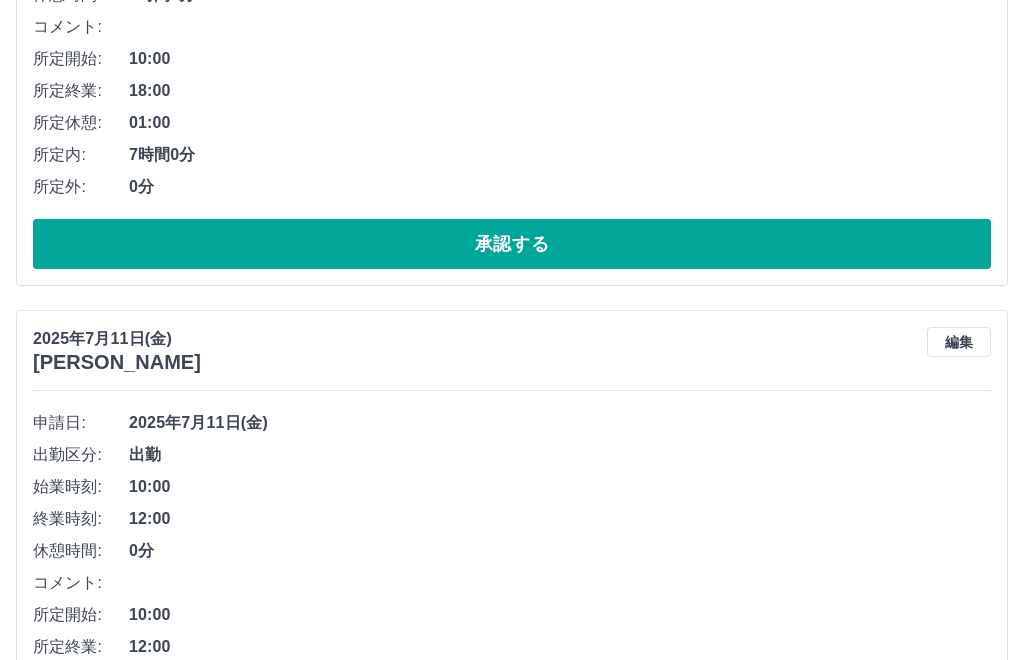 click on "承認する" at bounding box center [512, 1357] 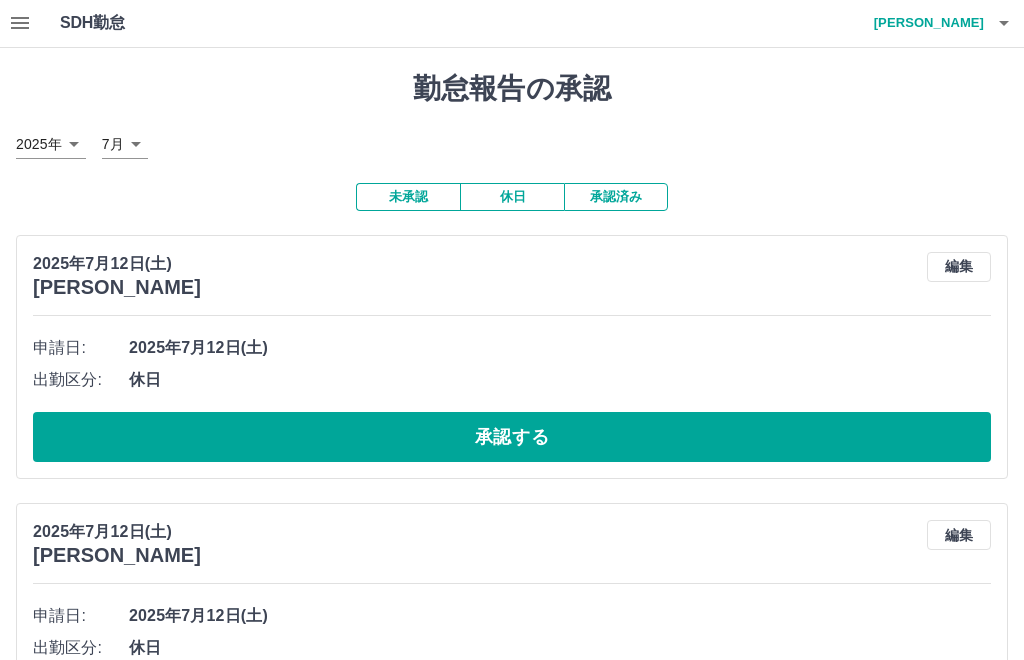 scroll, scrollTop: 0, scrollLeft: 0, axis: both 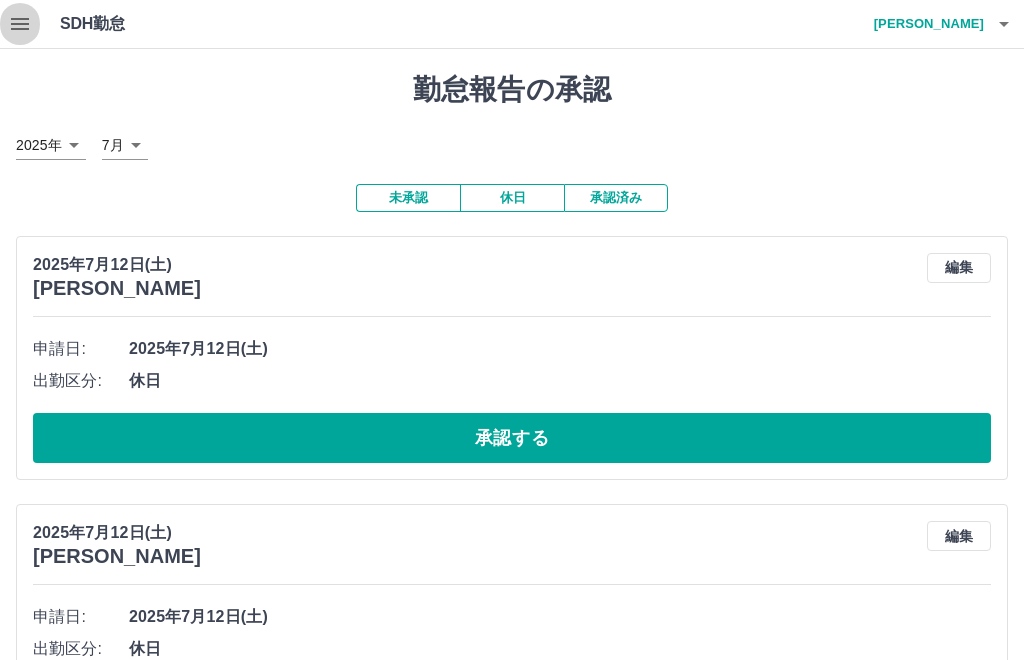 click 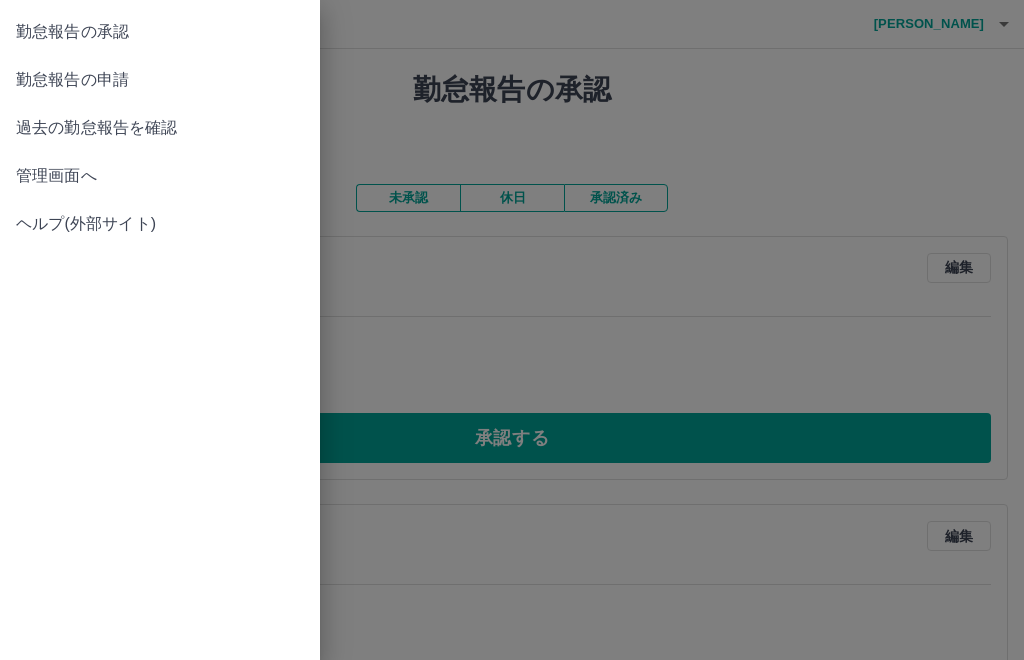 click at bounding box center [512, 330] 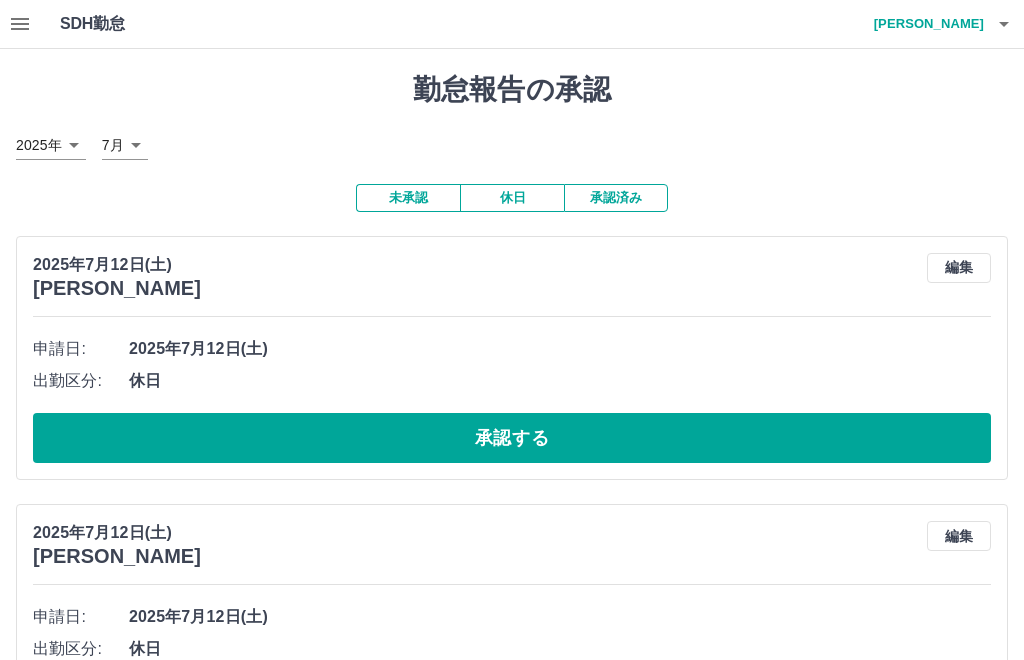 click on "[PERSON_NAME]" at bounding box center (924, 24) 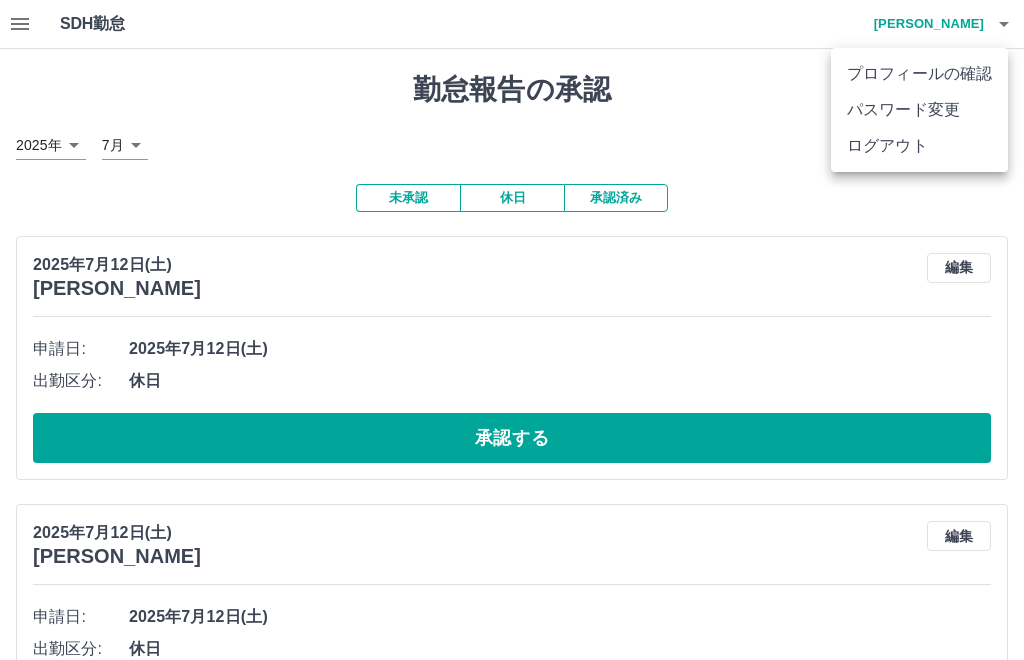 click on "ログアウト" at bounding box center (919, 146) 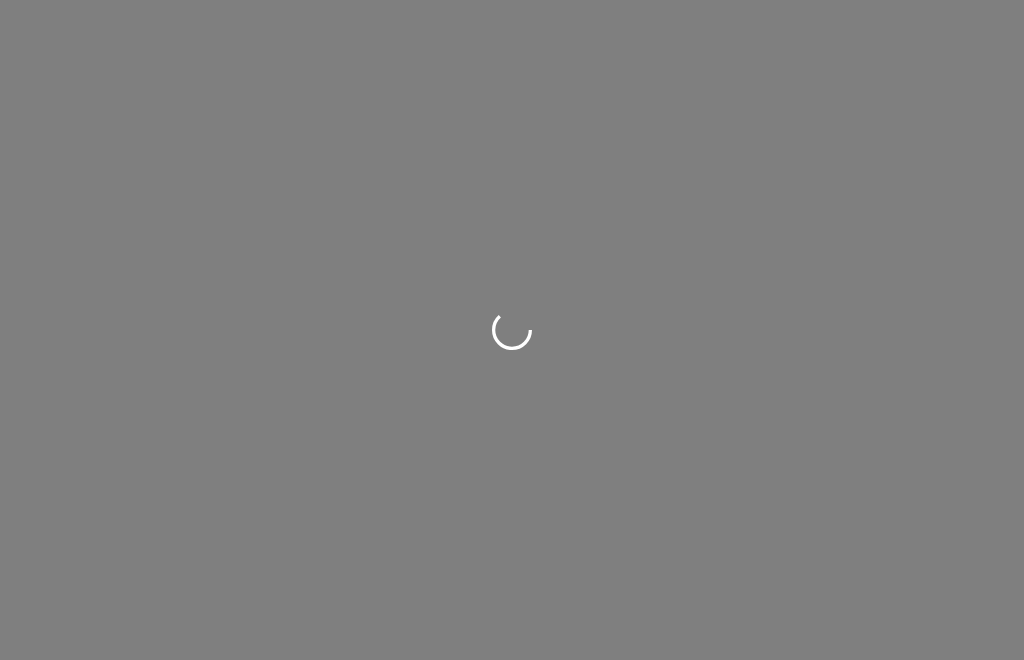 scroll, scrollTop: 0, scrollLeft: 0, axis: both 